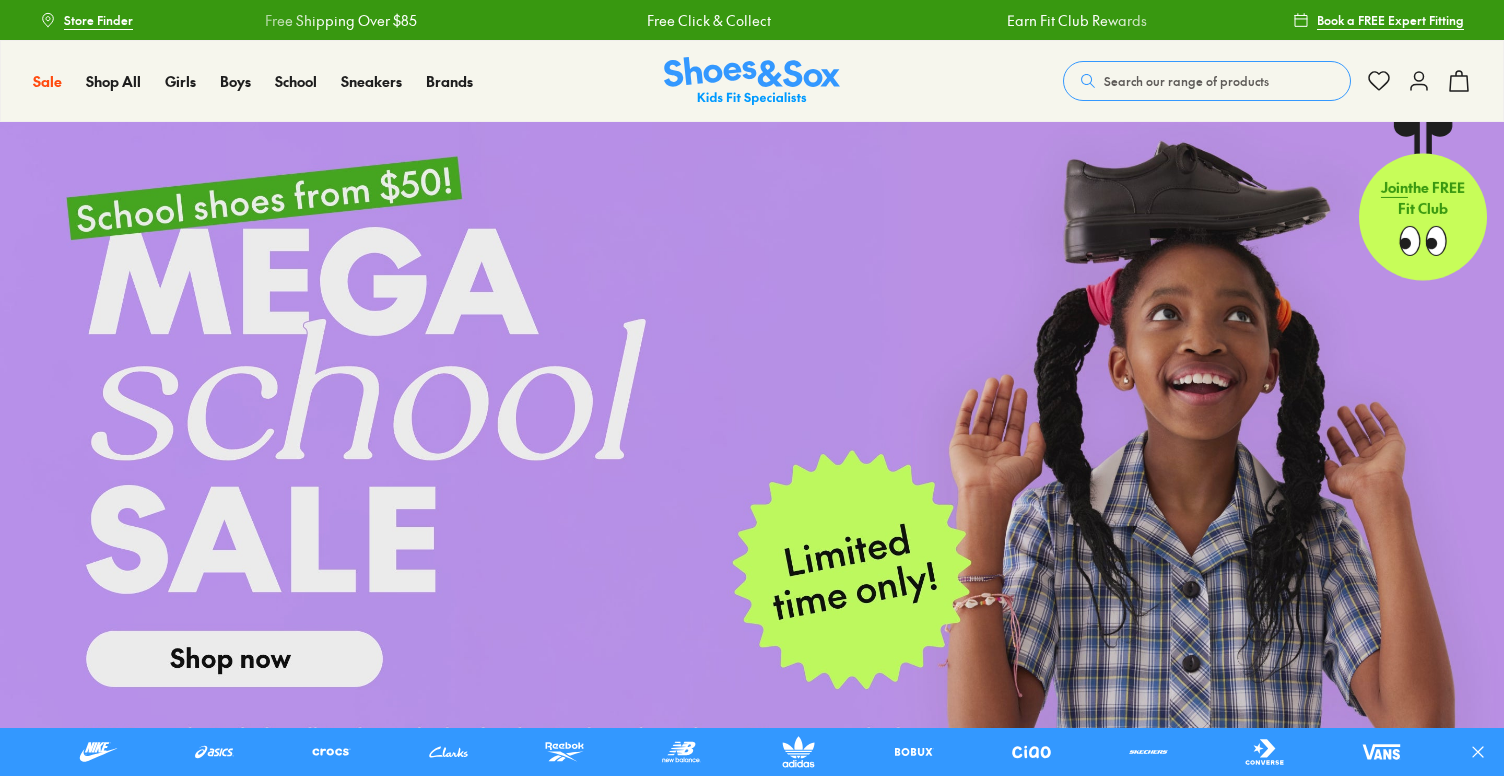 scroll, scrollTop: 0, scrollLeft: 0, axis: both 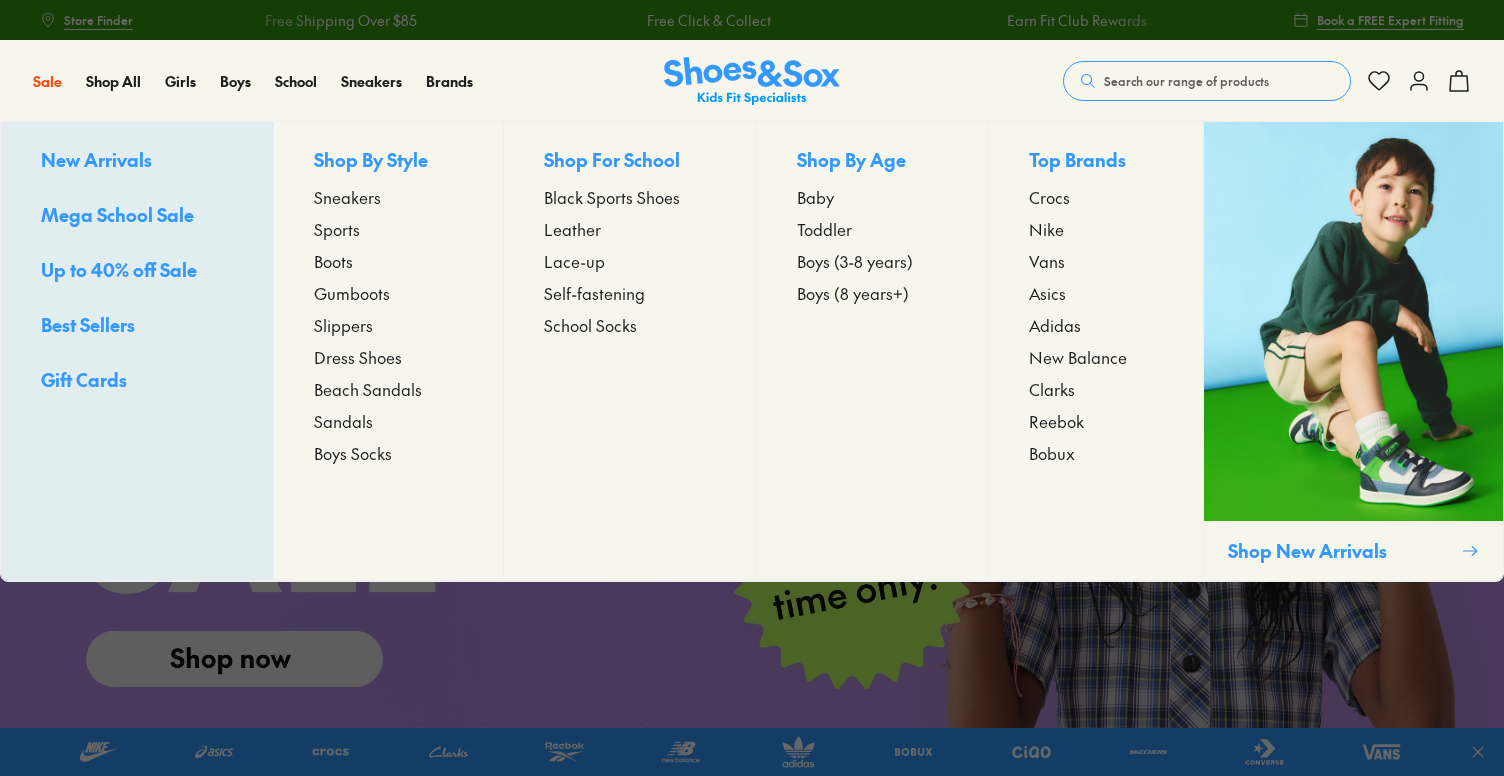 click on "Toddler" at bounding box center [824, 229] 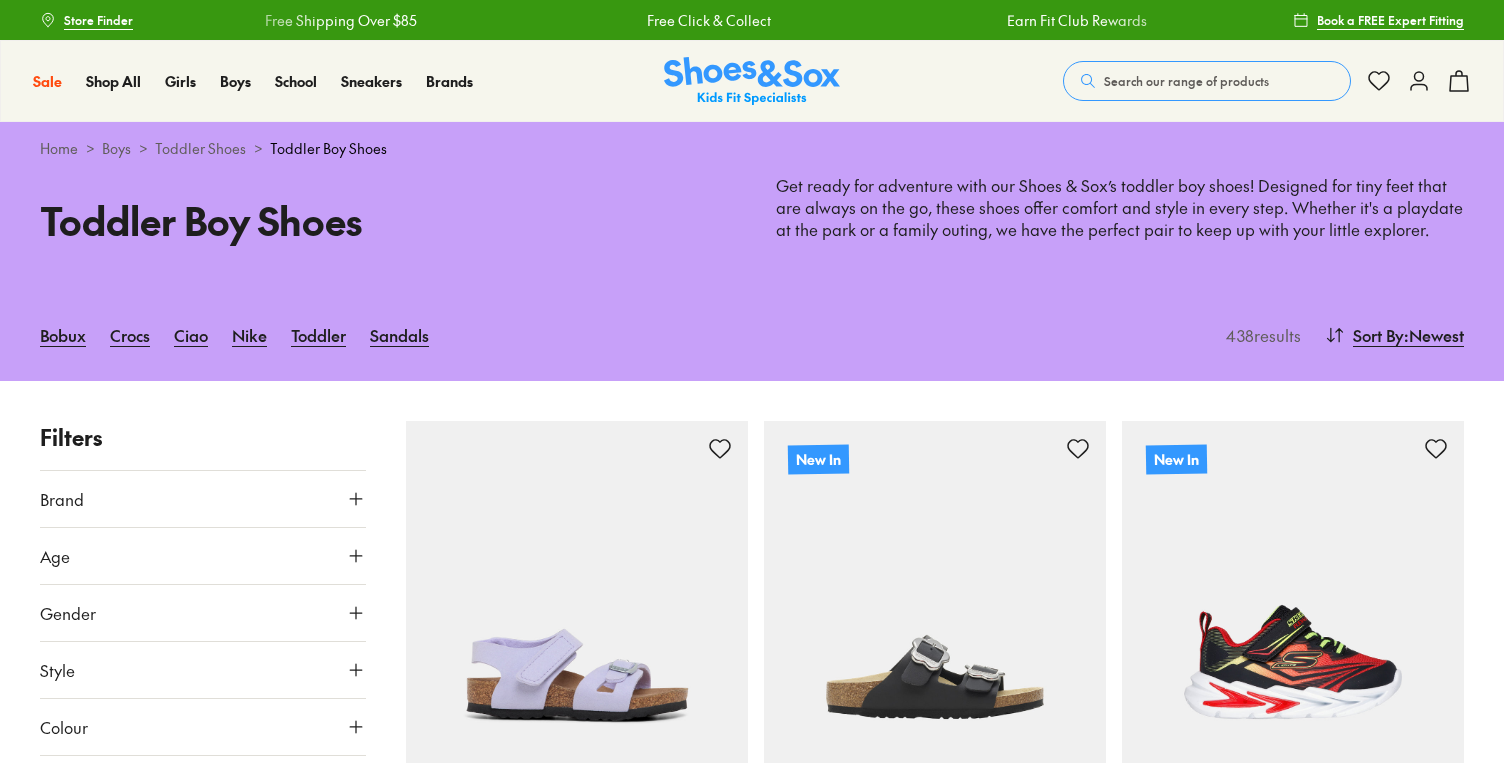 scroll, scrollTop: 0, scrollLeft: 0, axis: both 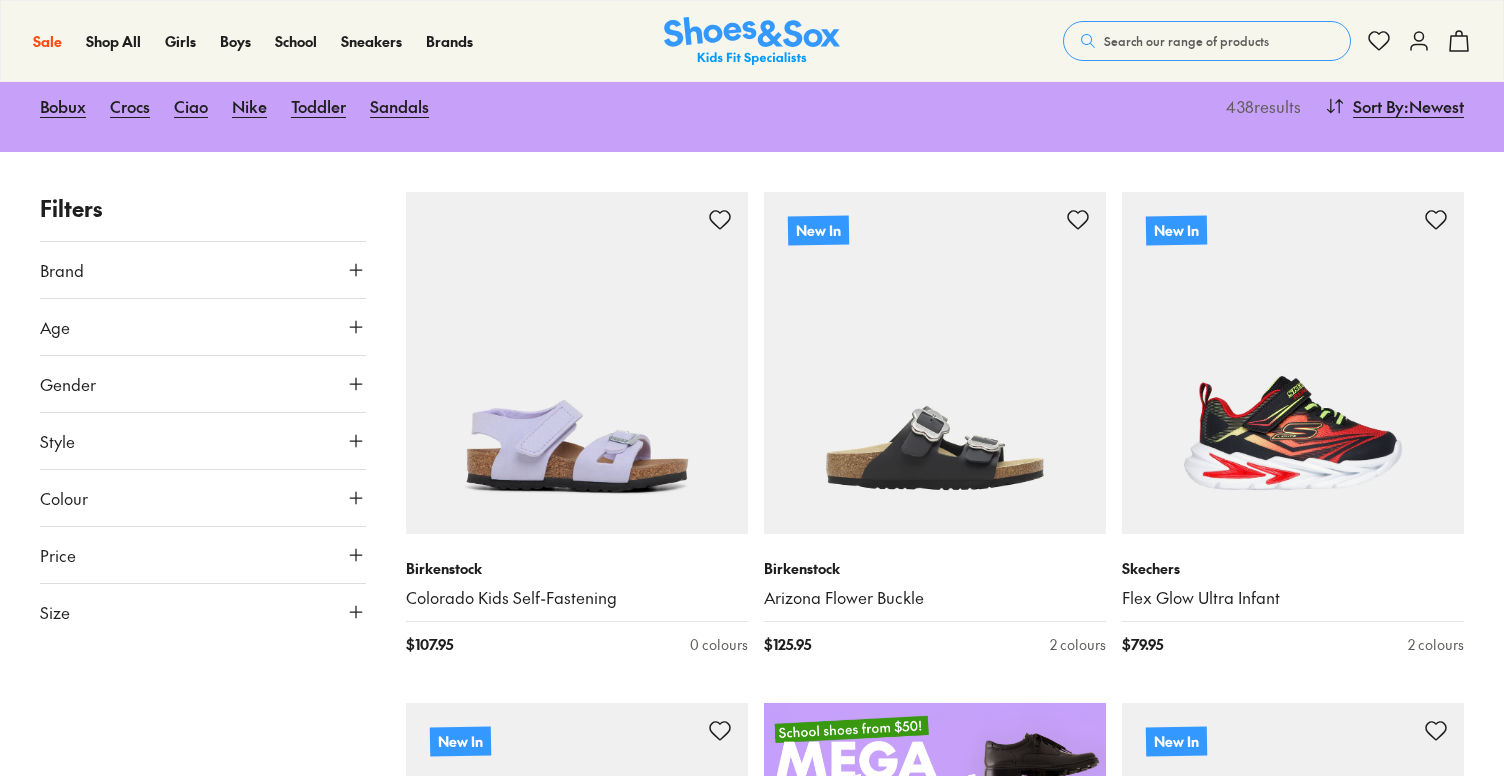 click on "Brand" at bounding box center (203, 270) 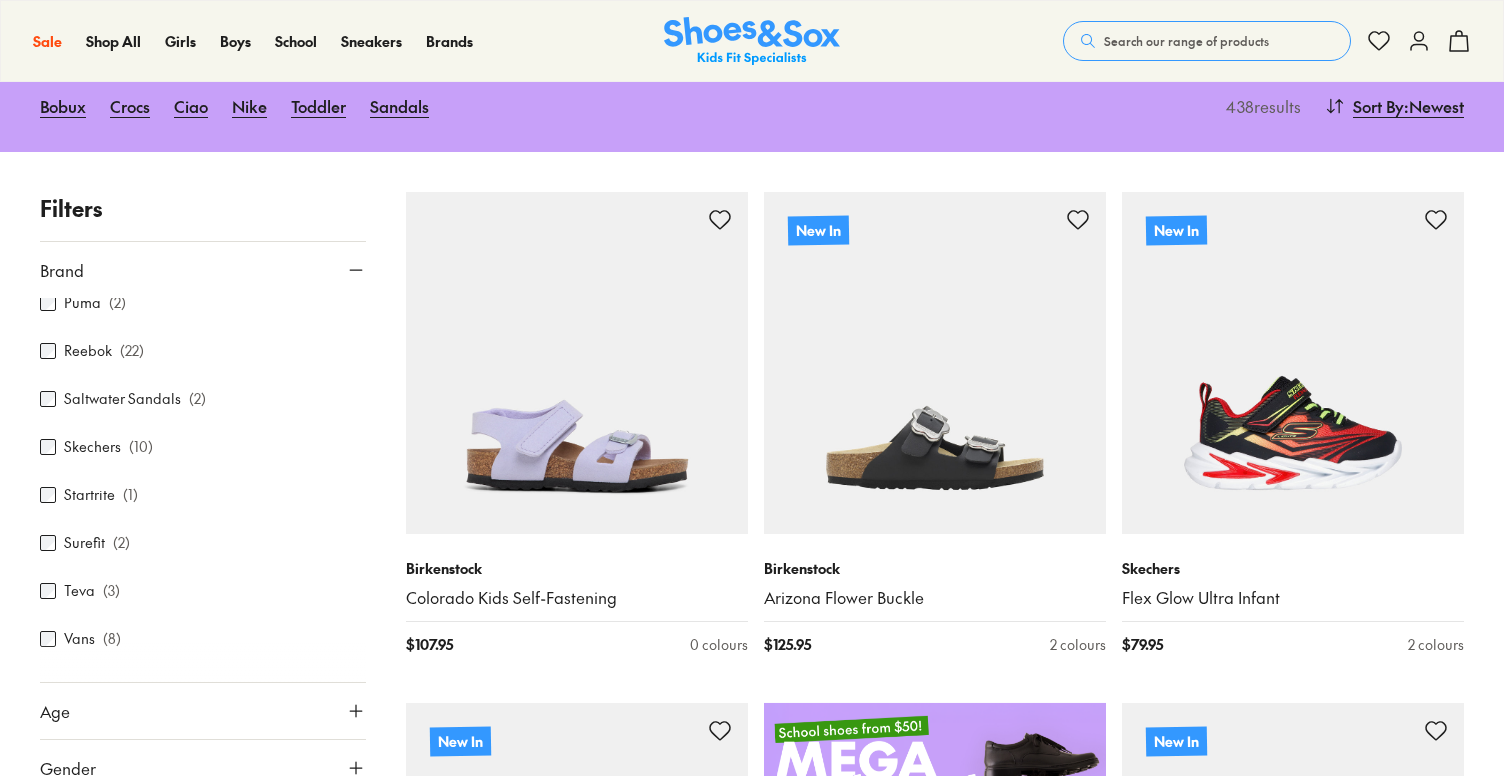 scroll, scrollTop: 920, scrollLeft: 0, axis: vertical 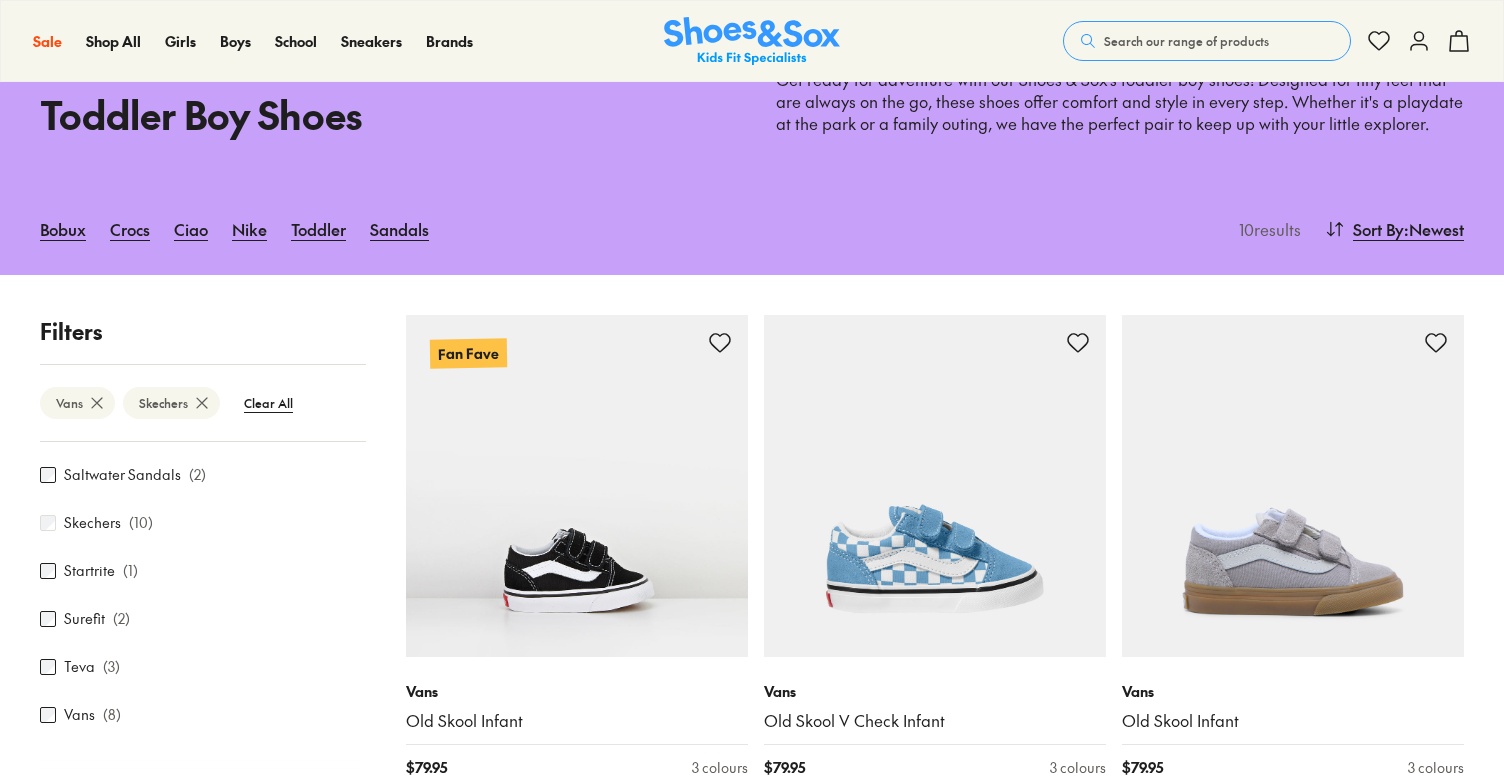 type on "***" 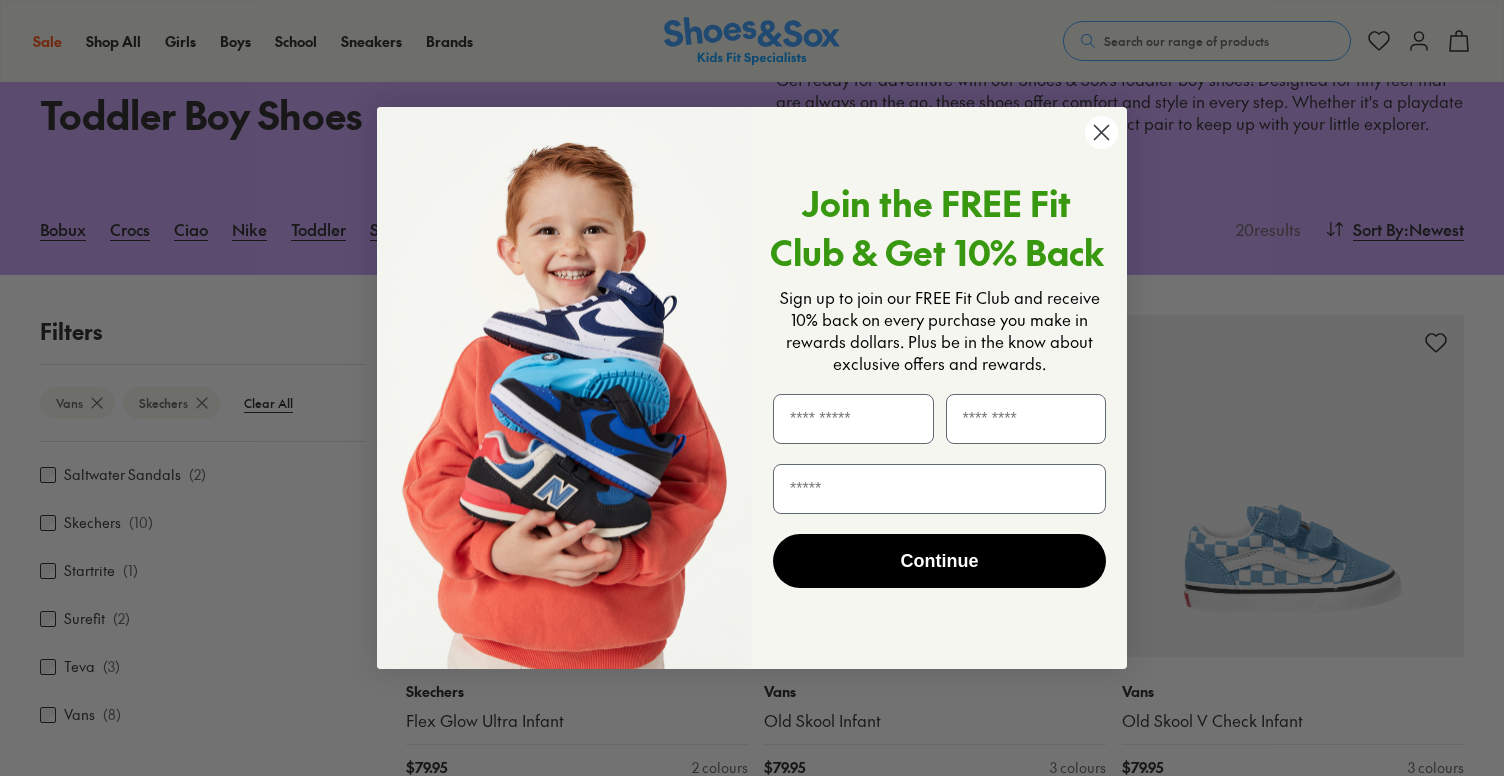 click 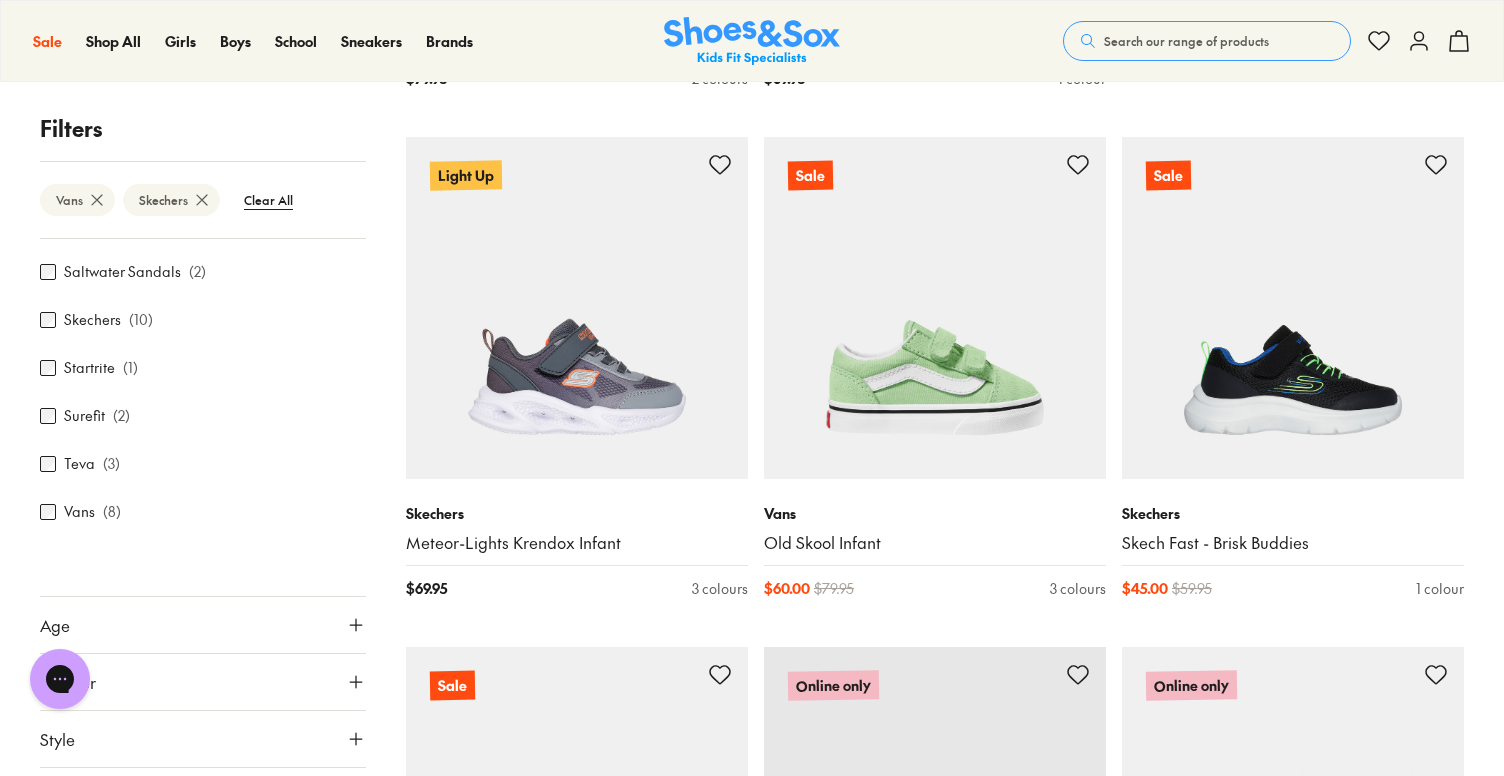 scroll, scrollTop: 1819, scrollLeft: 0, axis: vertical 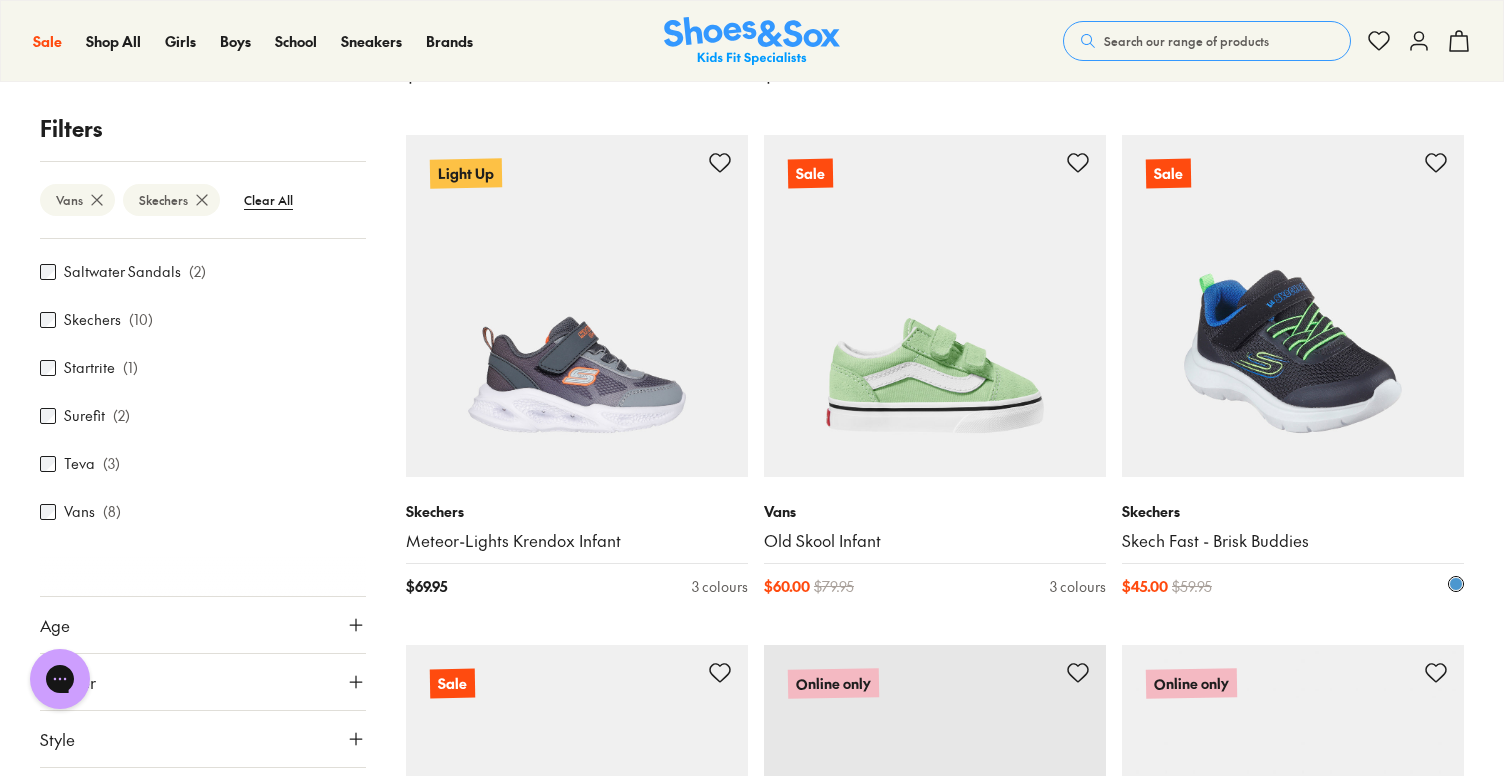 click at bounding box center [1293, 306] 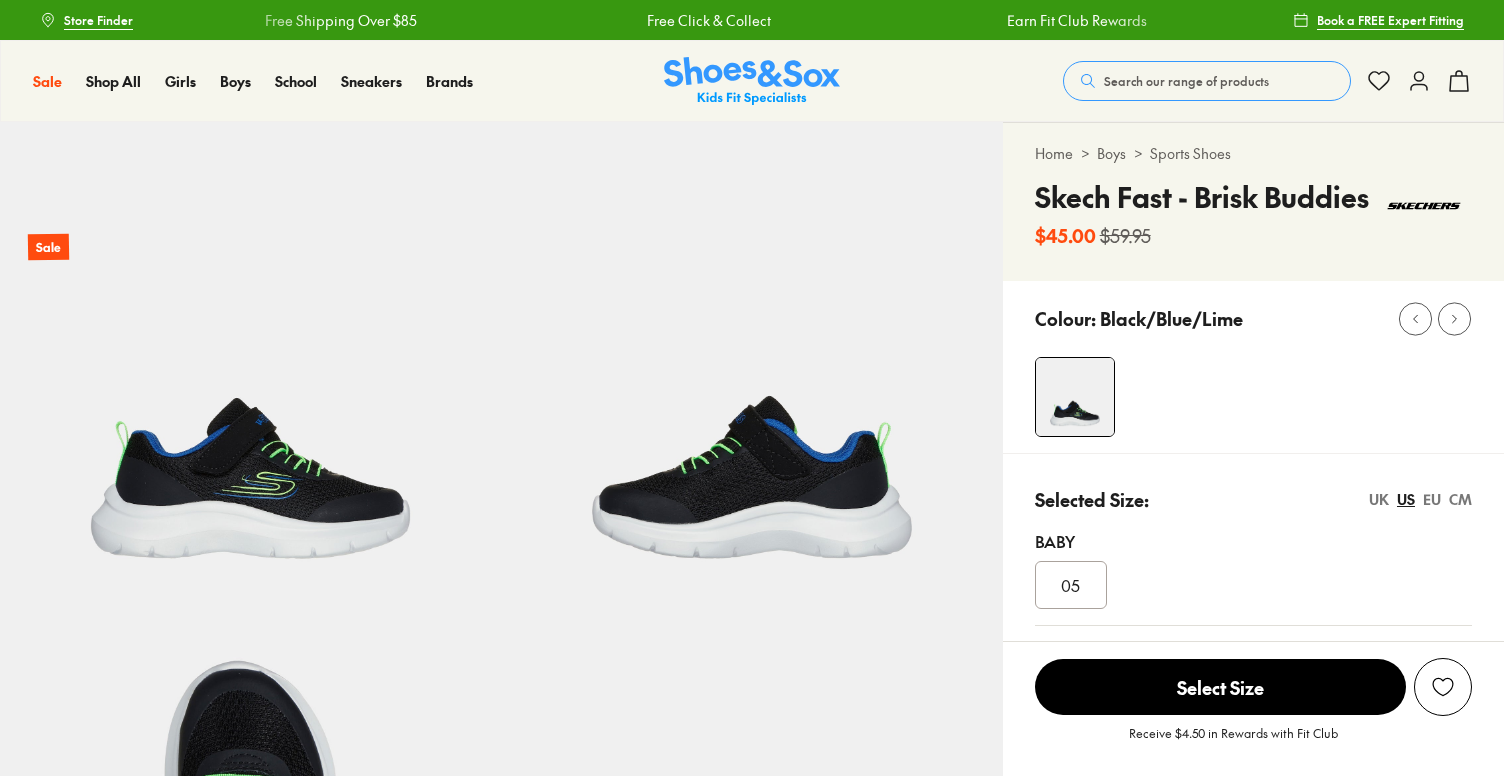 scroll, scrollTop: 0, scrollLeft: 0, axis: both 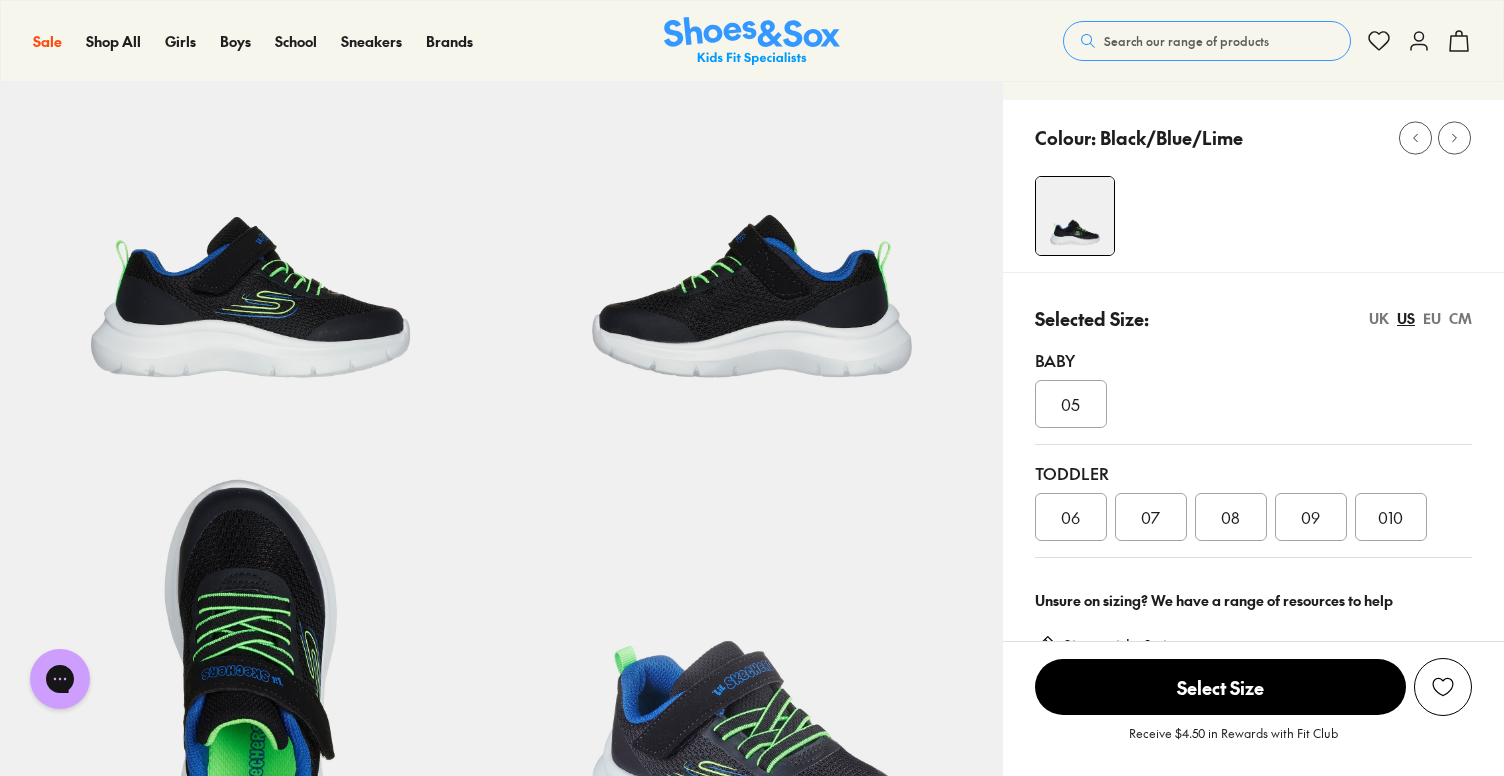 click on "06" at bounding box center [1071, 517] 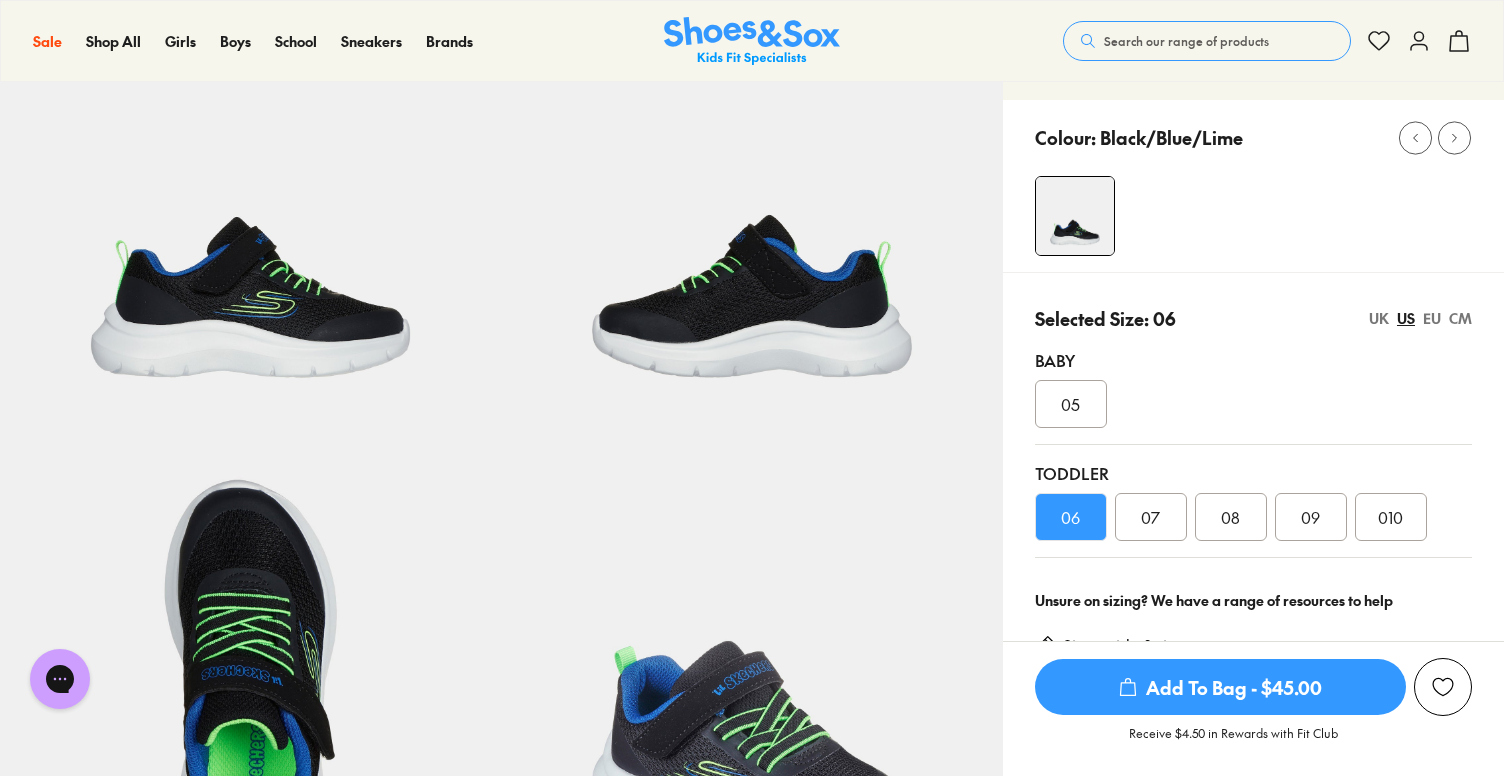 click on "Add To Bag - $45.00" at bounding box center [1220, 687] 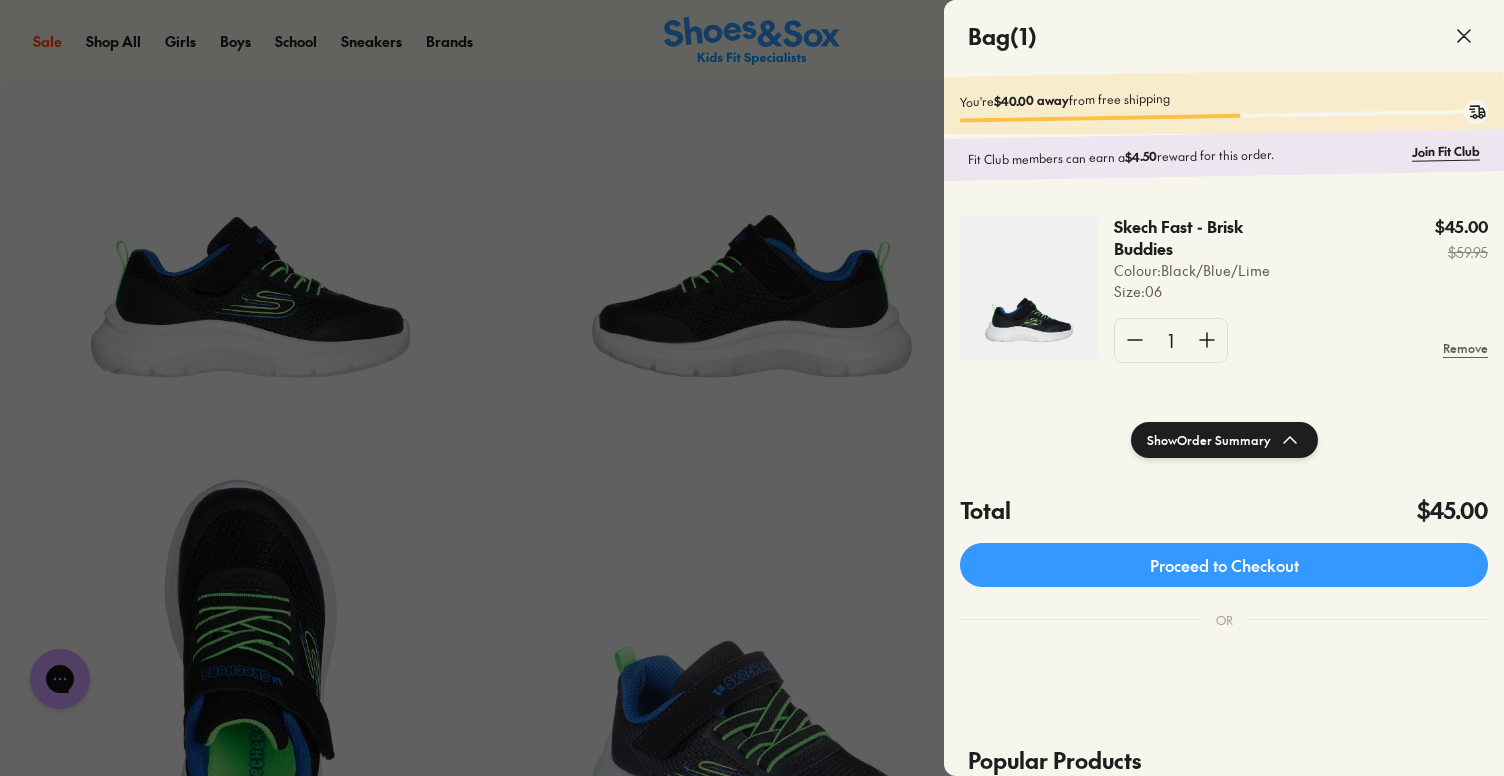 click 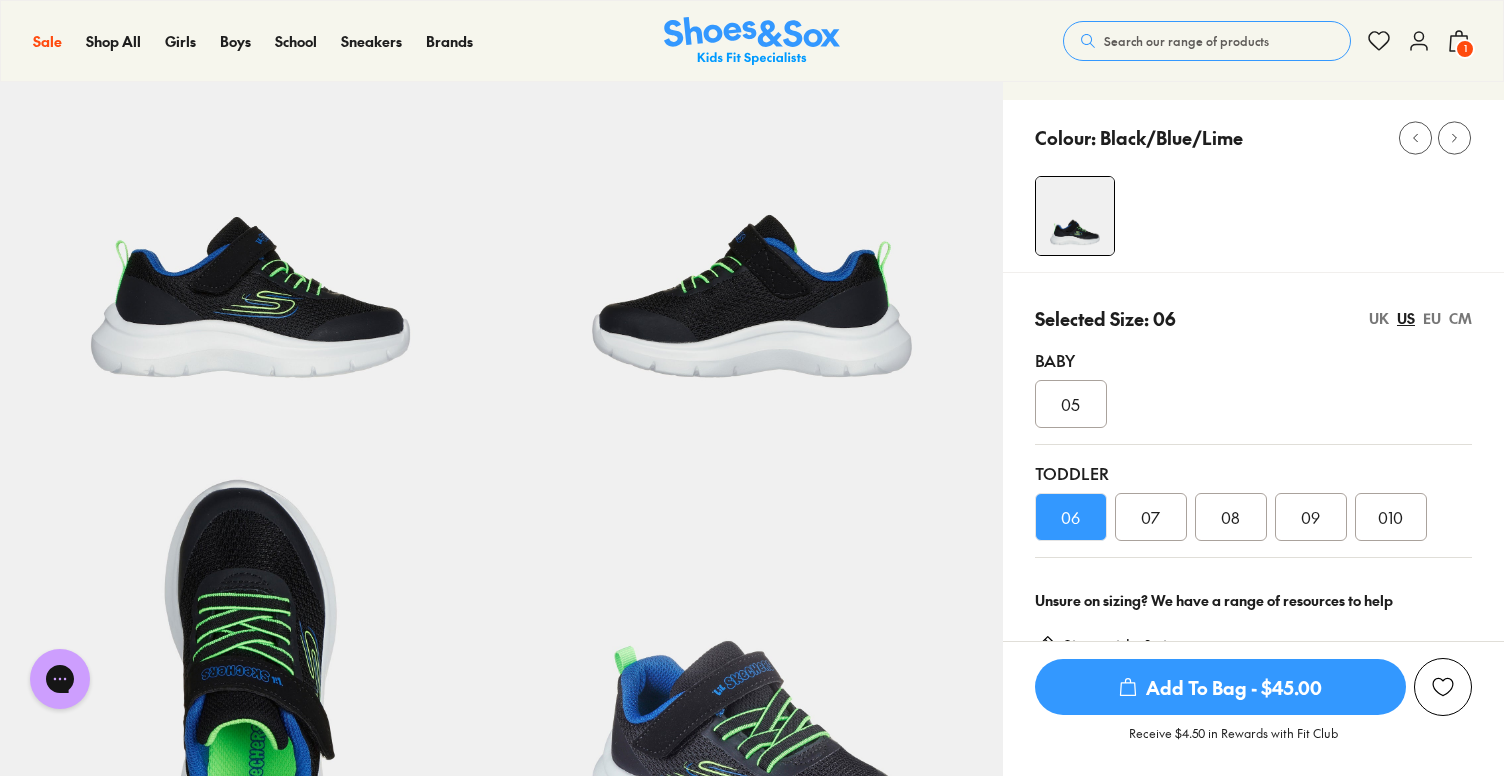 scroll, scrollTop: 0, scrollLeft: 0, axis: both 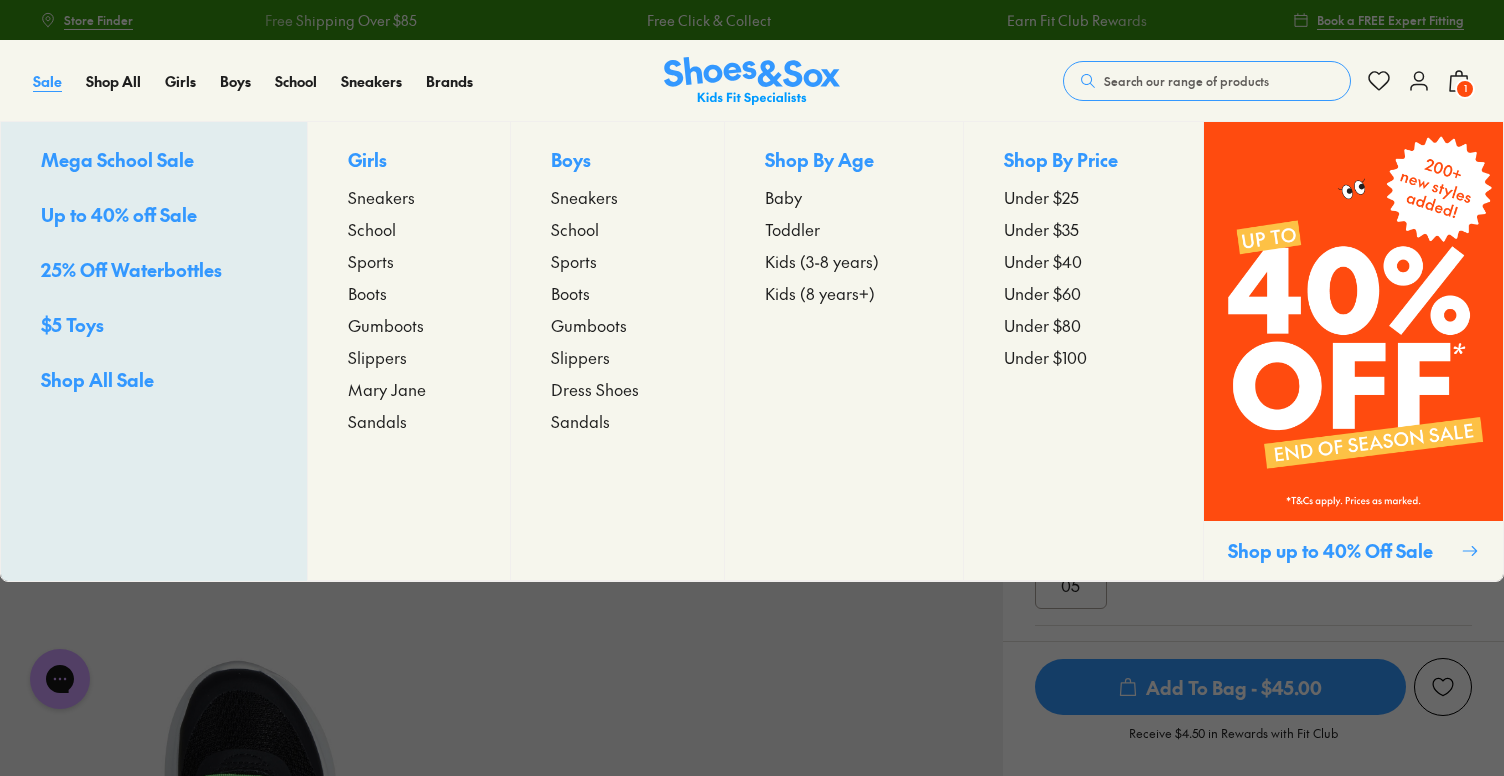 click on "Sale" at bounding box center (47, 81) 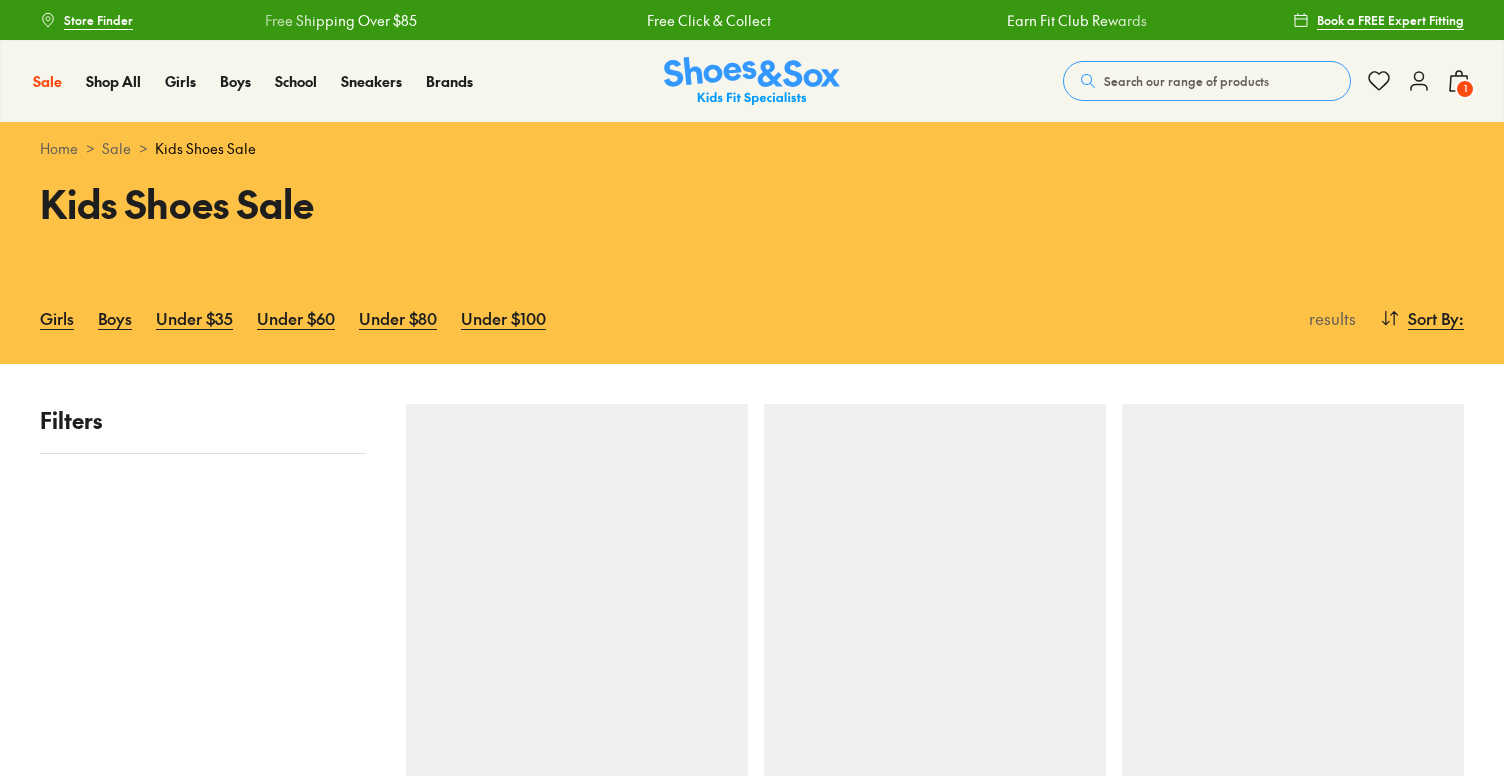 scroll, scrollTop: 0, scrollLeft: 0, axis: both 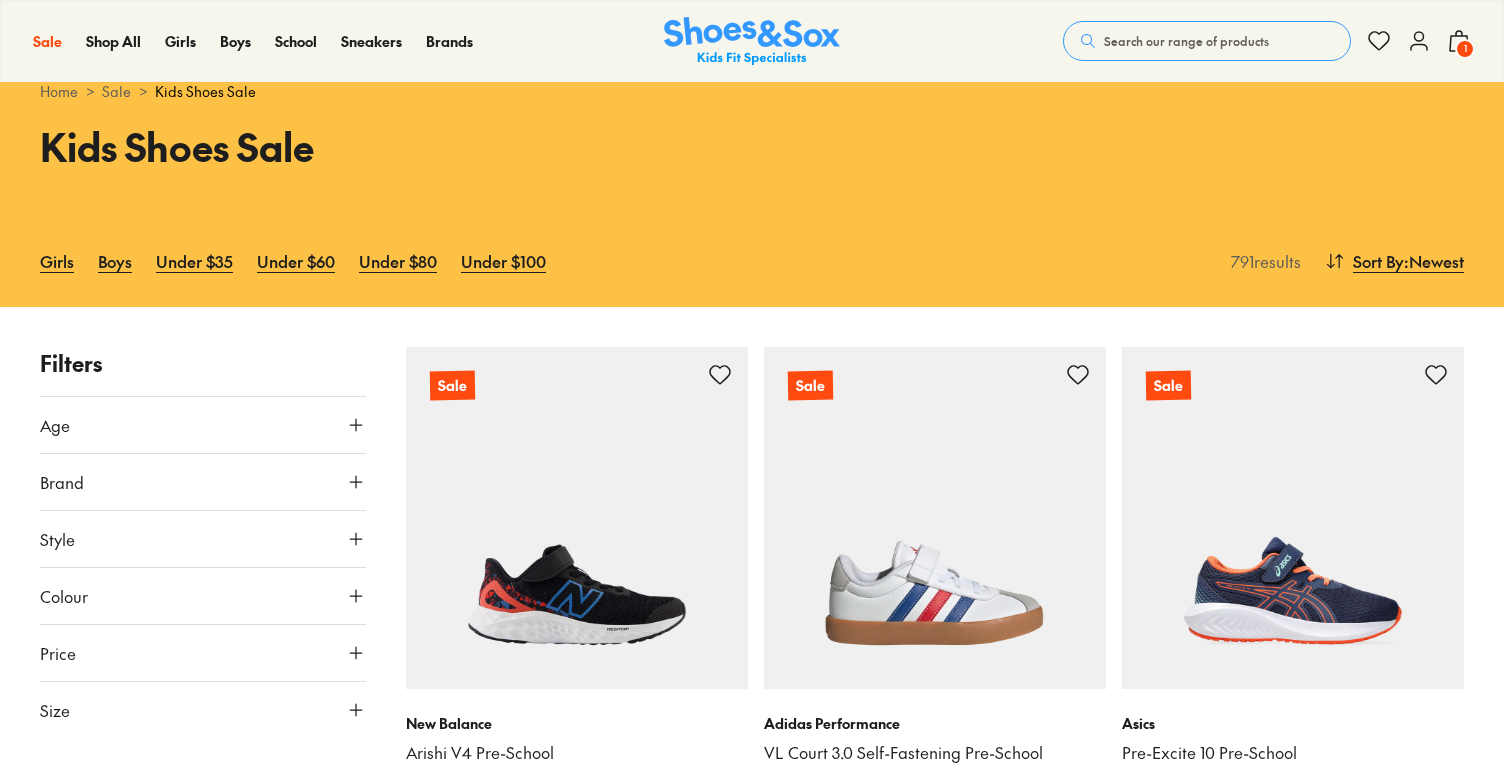 click on "Age" at bounding box center [203, 425] 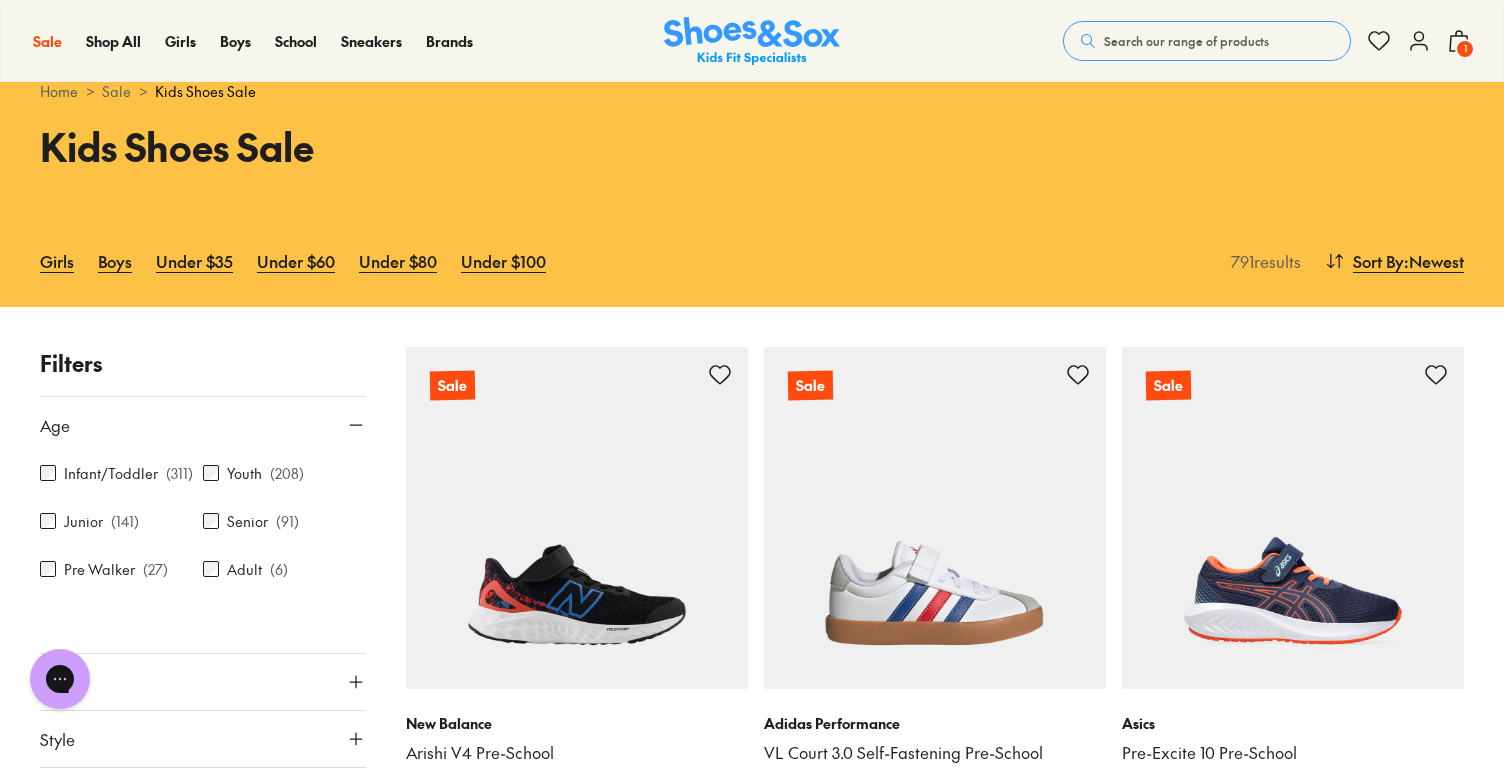 scroll, scrollTop: 0, scrollLeft: 0, axis: both 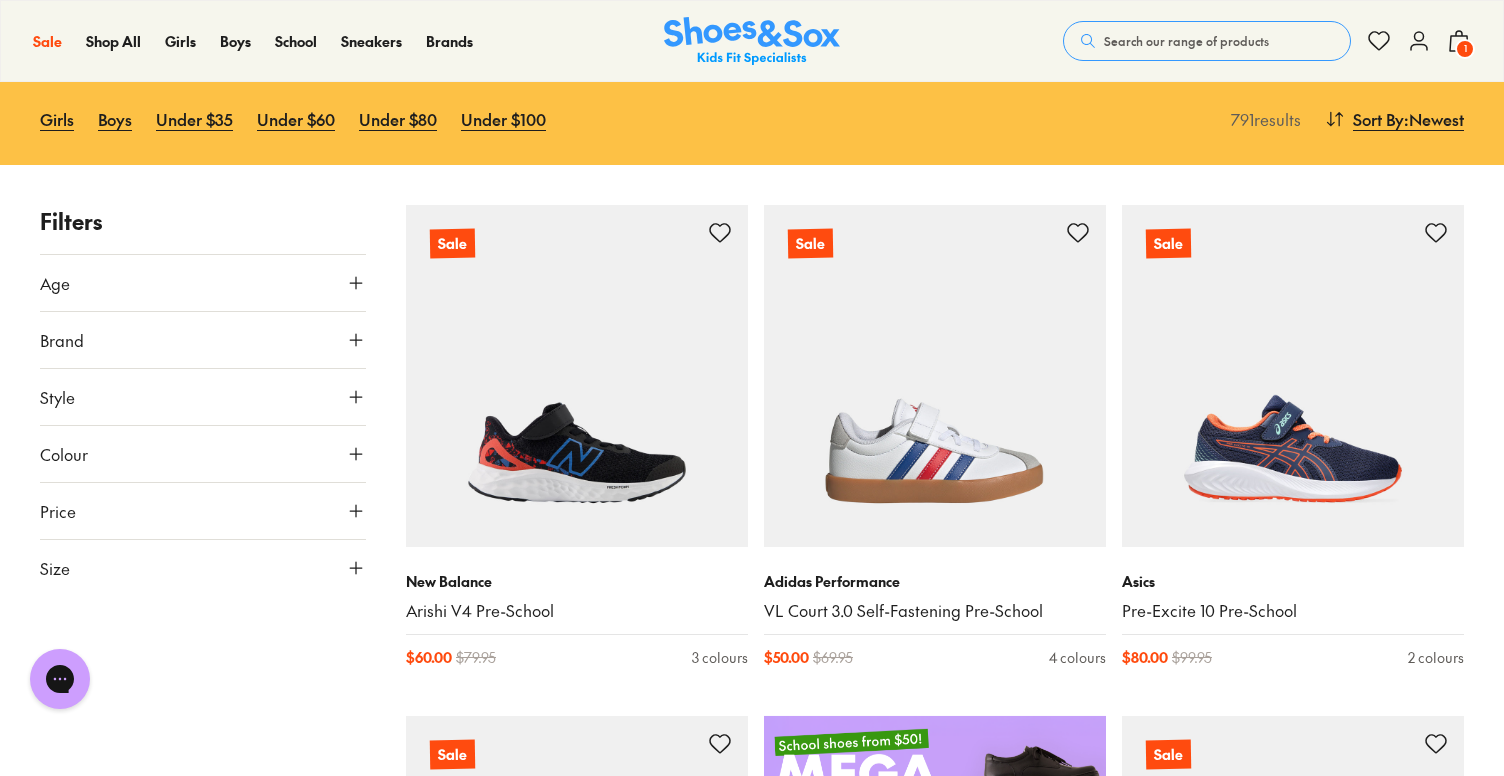 click on "Size" at bounding box center (203, 568) 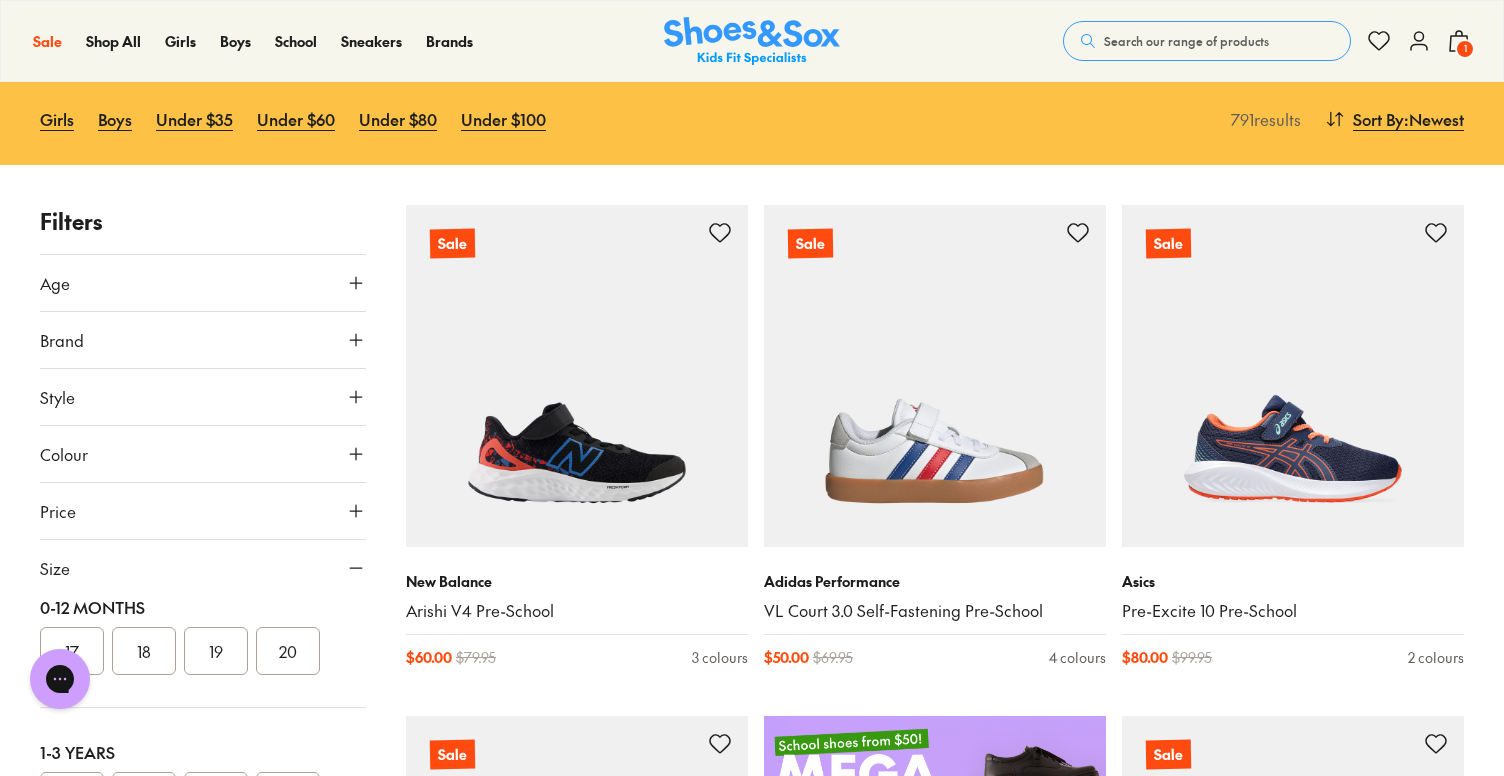 scroll, scrollTop: 0, scrollLeft: 0, axis: both 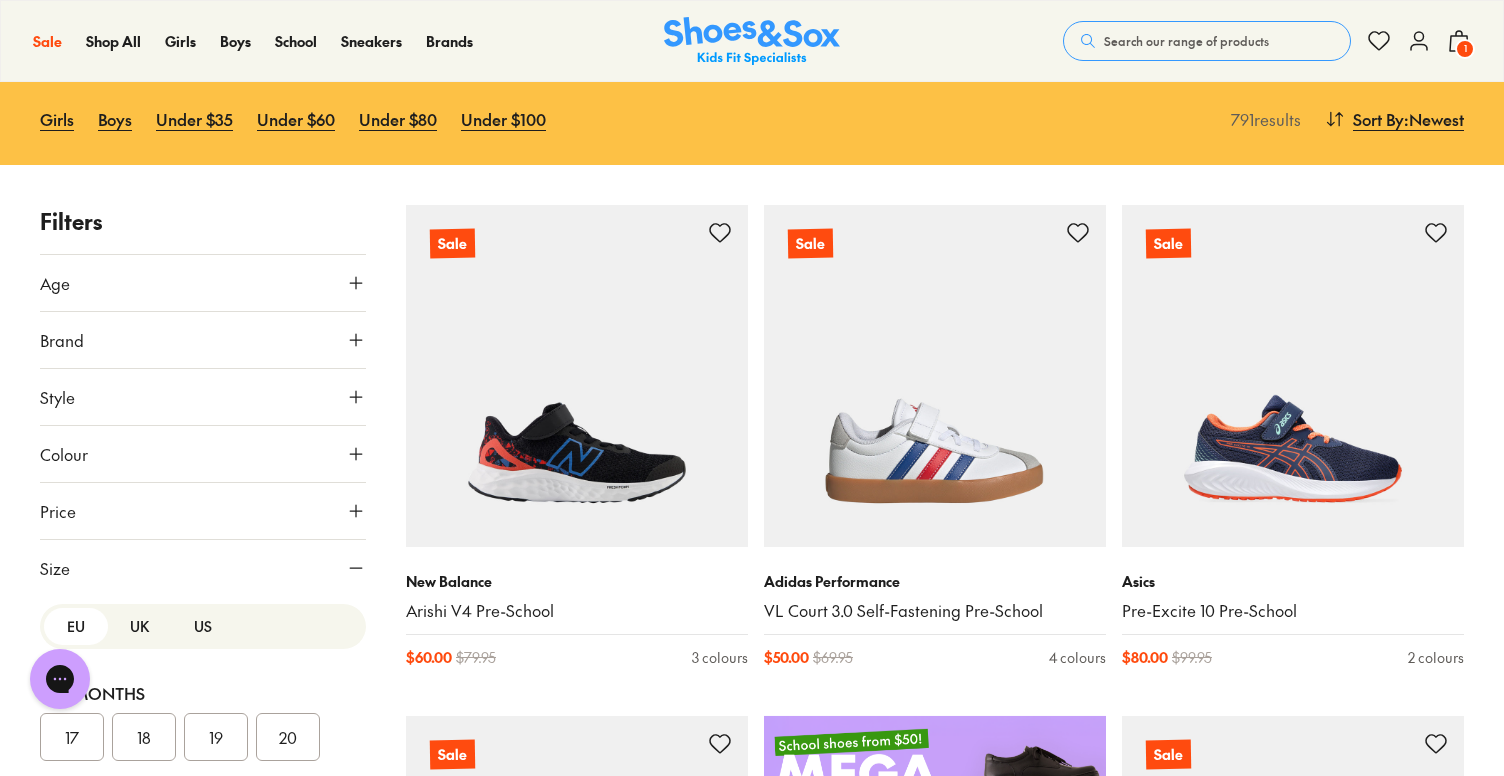 click on "US" at bounding box center (203, 626) 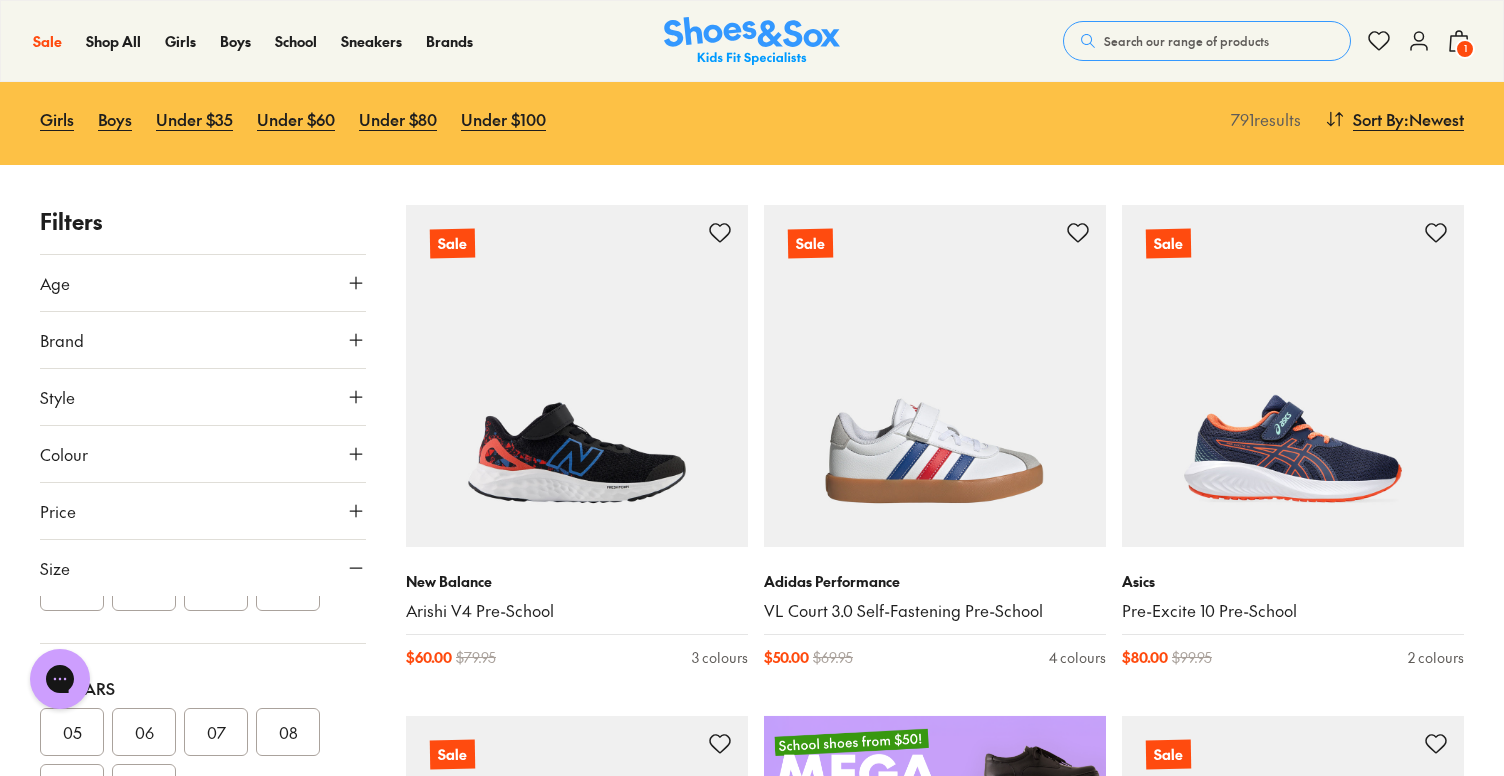 scroll, scrollTop: 156, scrollLeft: 0, axis: vertical 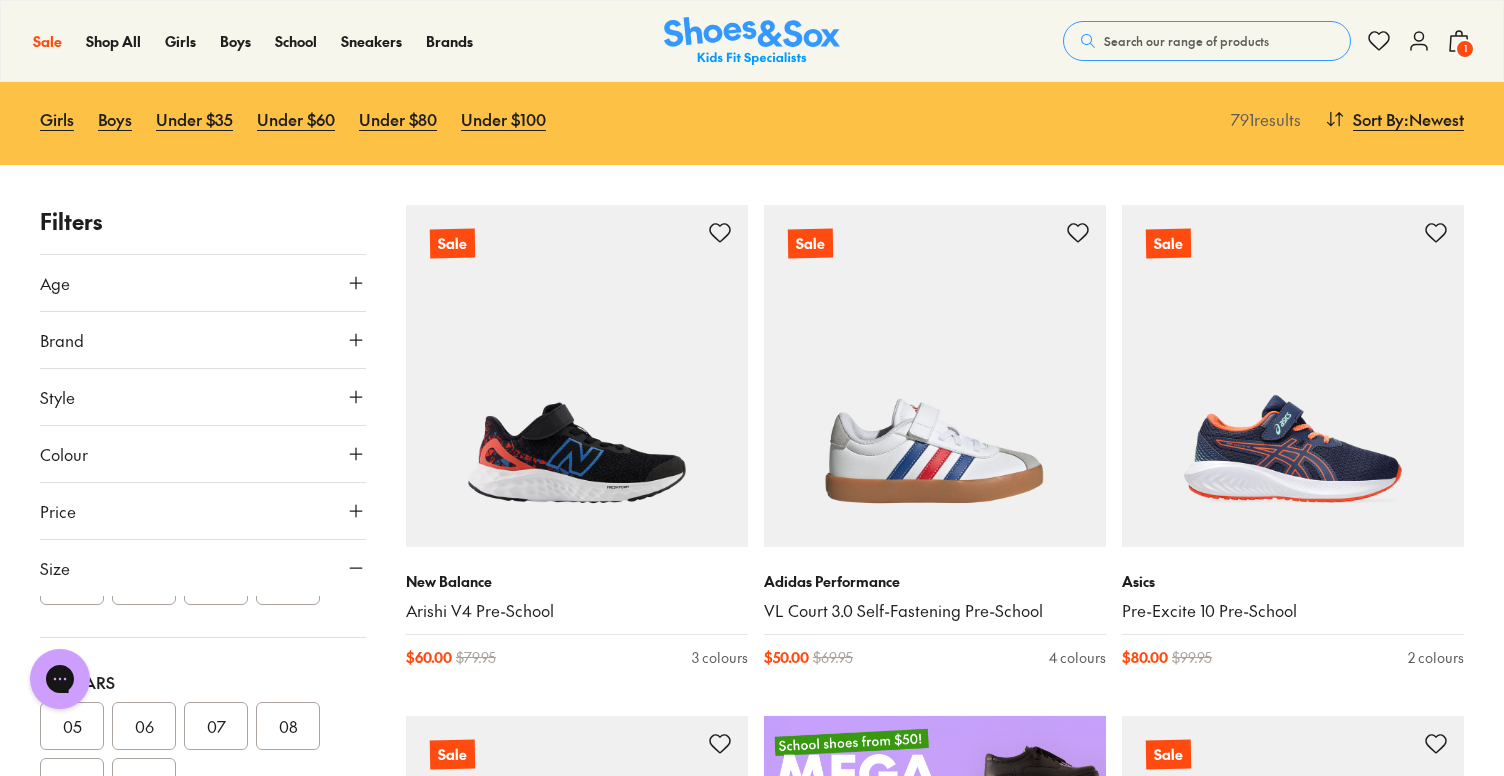 click on "06" at bounding box center [144, 726] 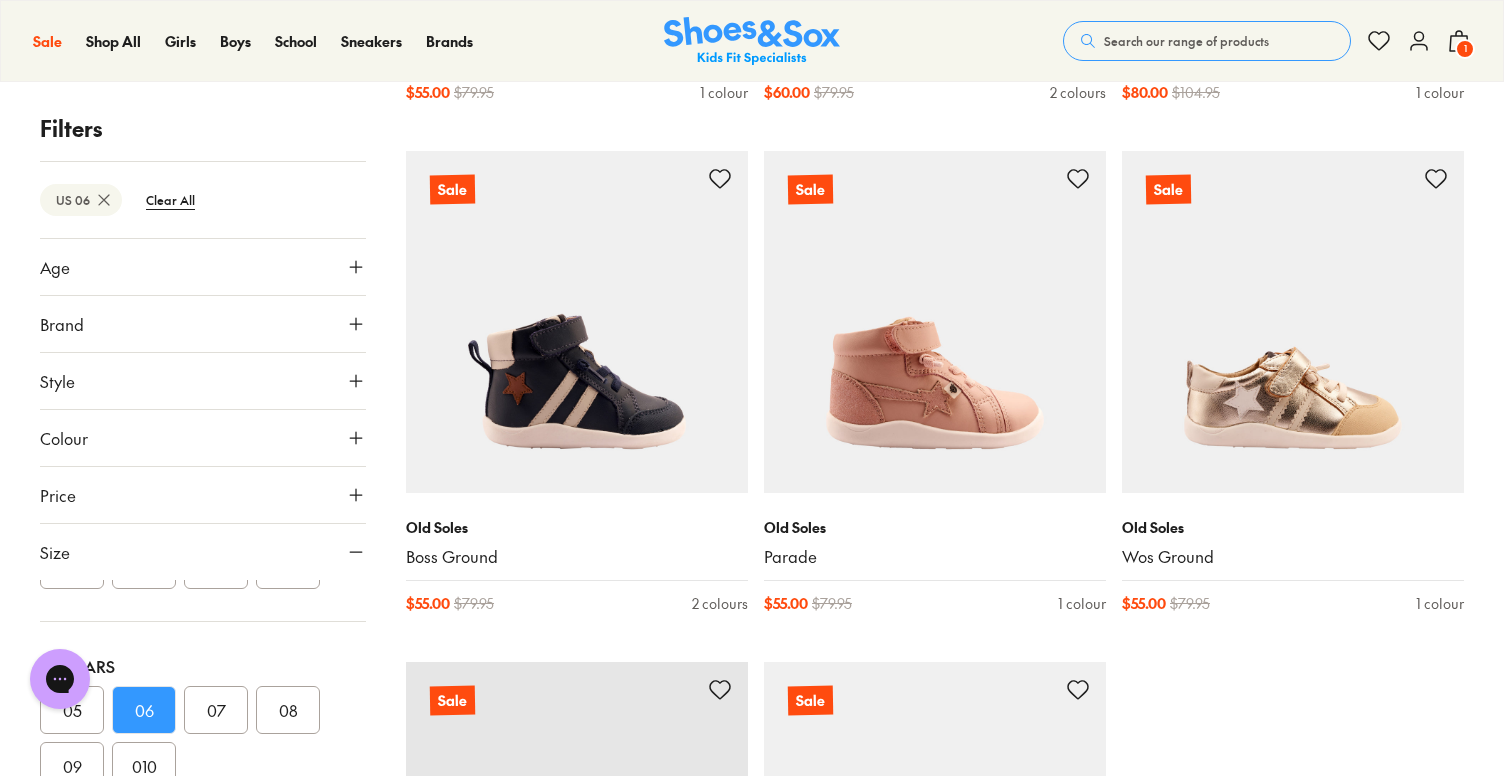 scroll, scrollTop: 4875, scrollLeft: 0, axis: vertical 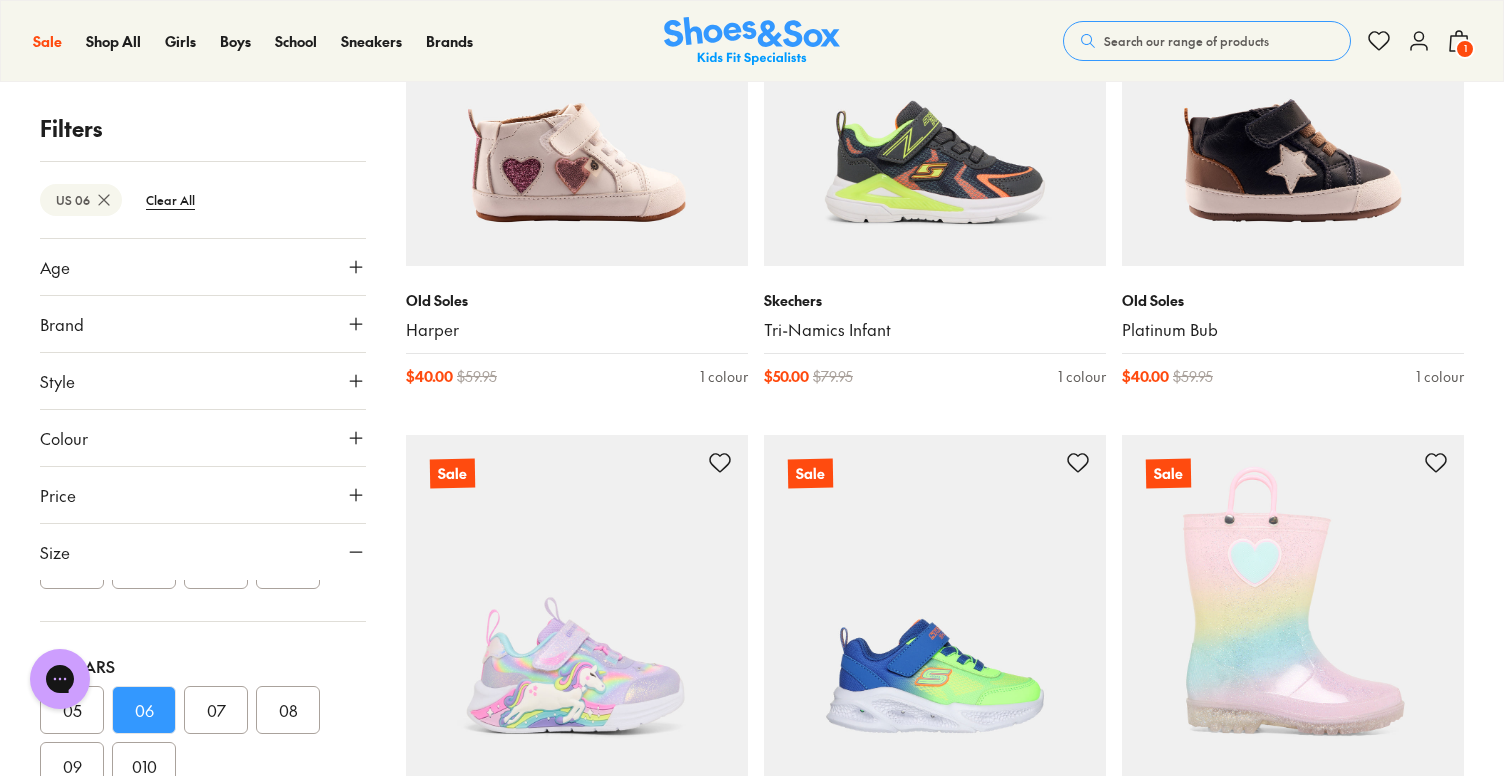 click on "1" at bounding box center (1465, 49) 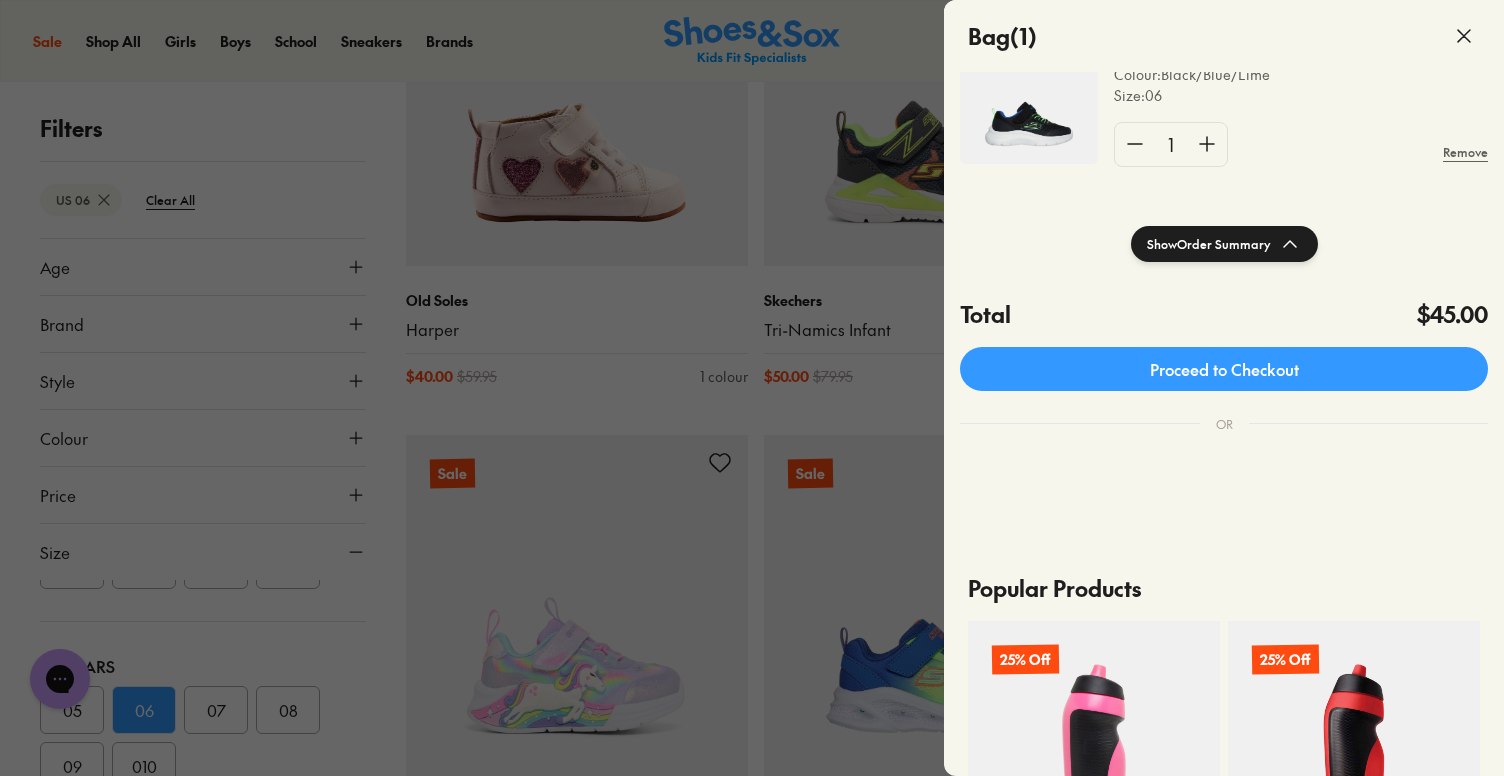 scroll, scrollTop: 184, scrollLeft: 0, axis: vertical 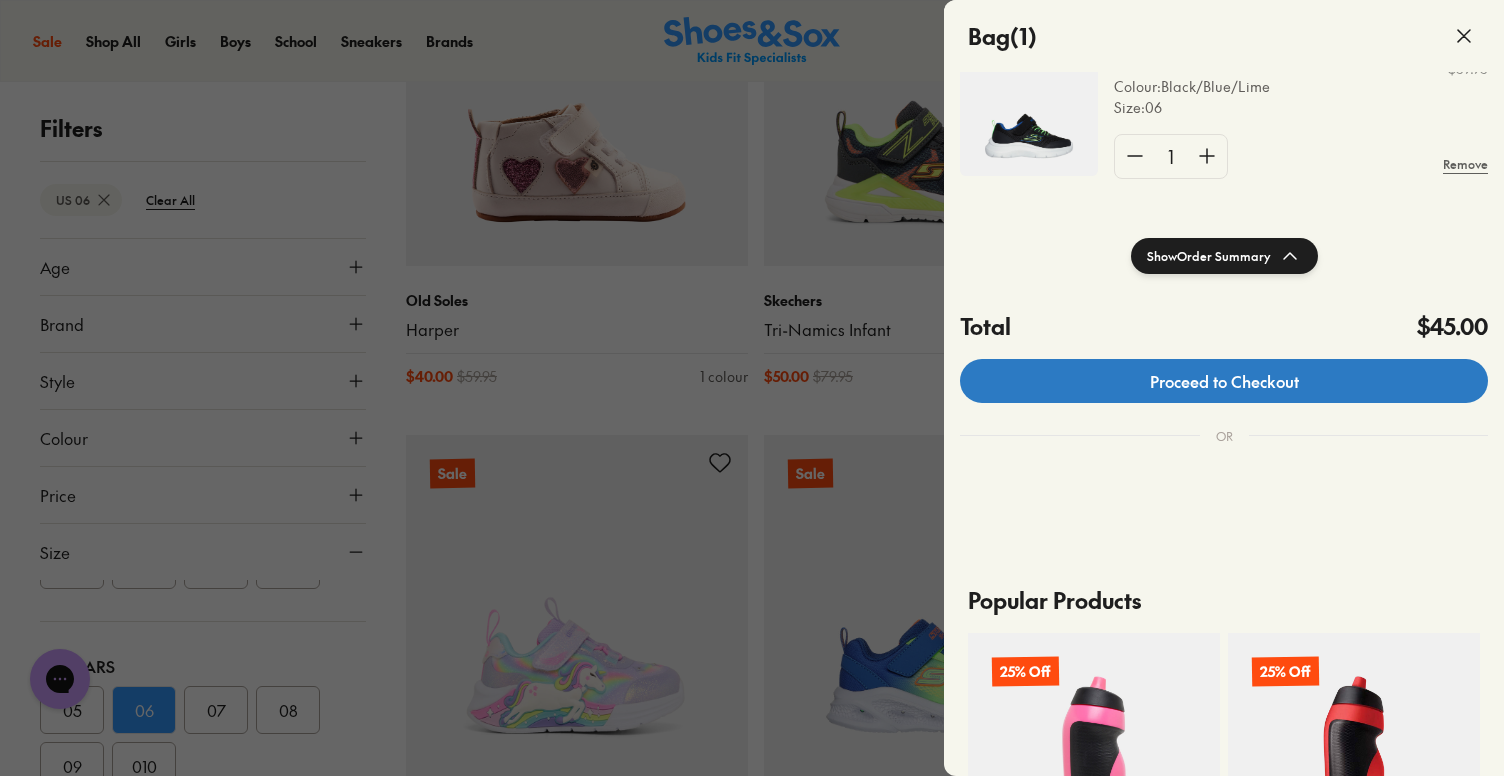 click on "Proceed to Checkout" 